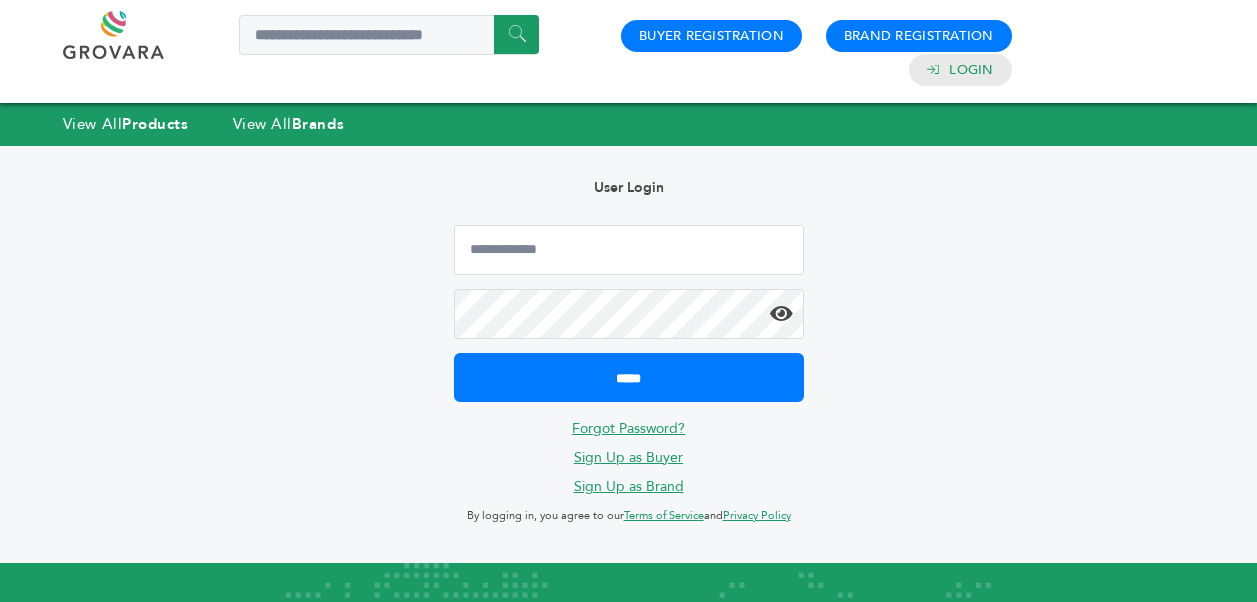 scroll, scrollTop: 0, scrollLeft: 0, axis: both 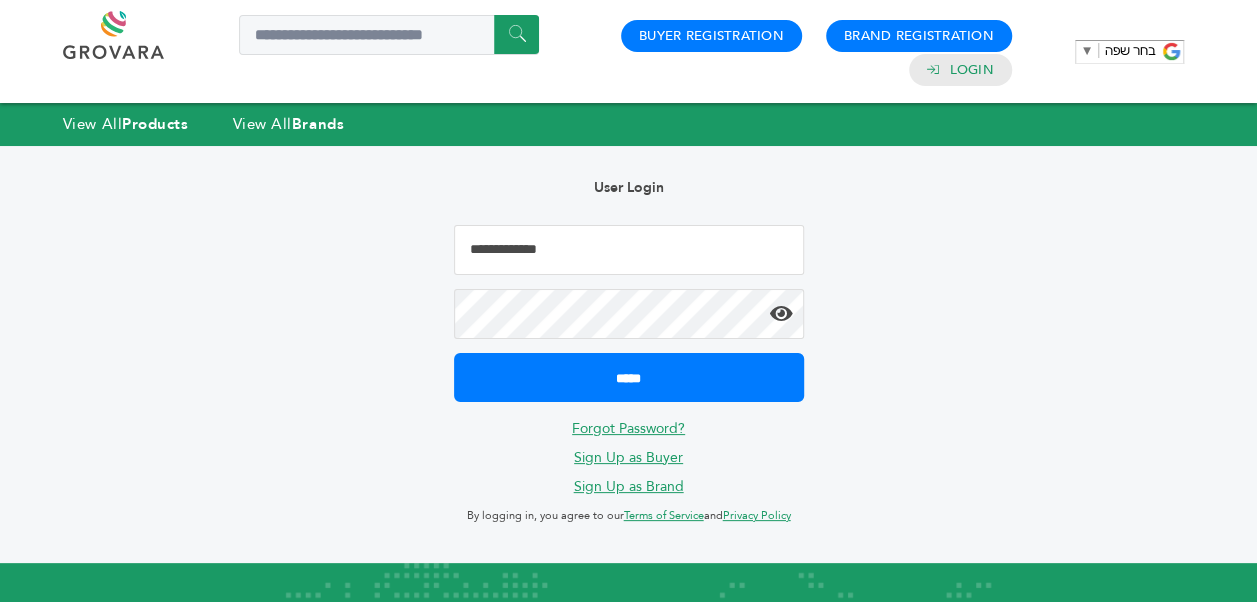 type on "**********" 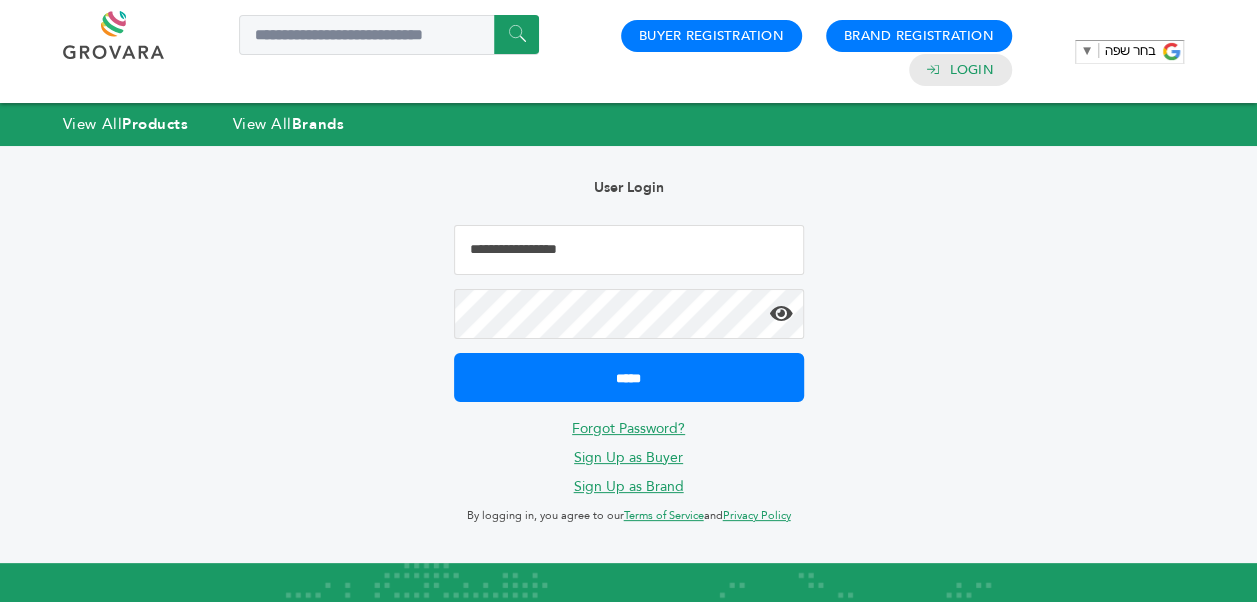 click at bounding box center (781, 314) 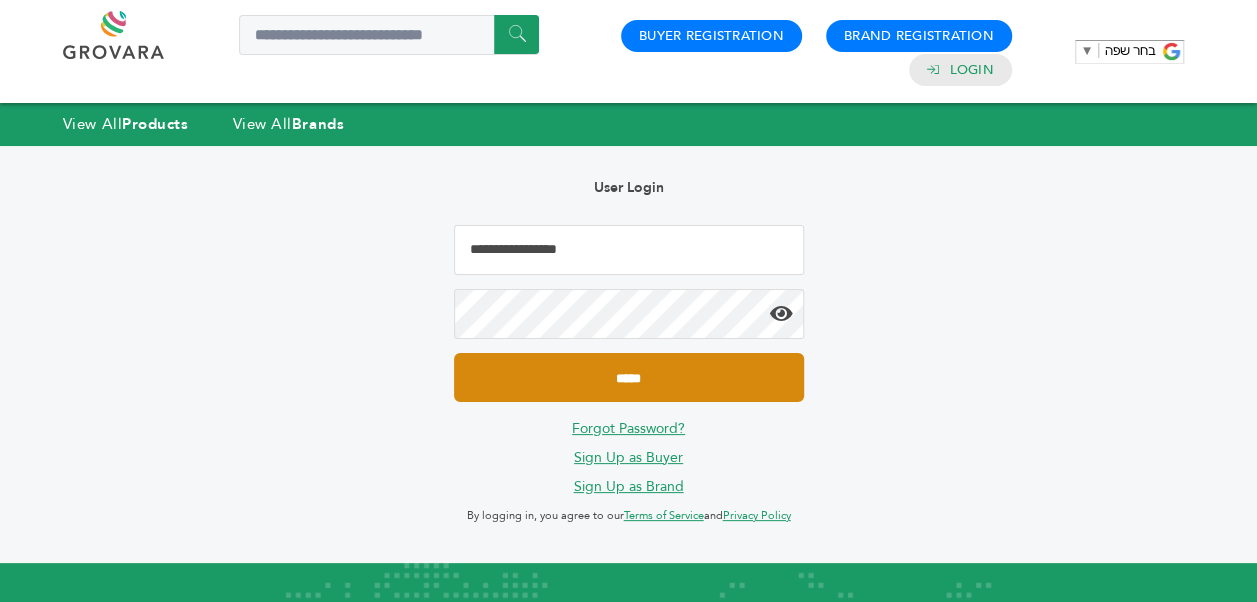 click on "*****" at bounding box center (629, 377) 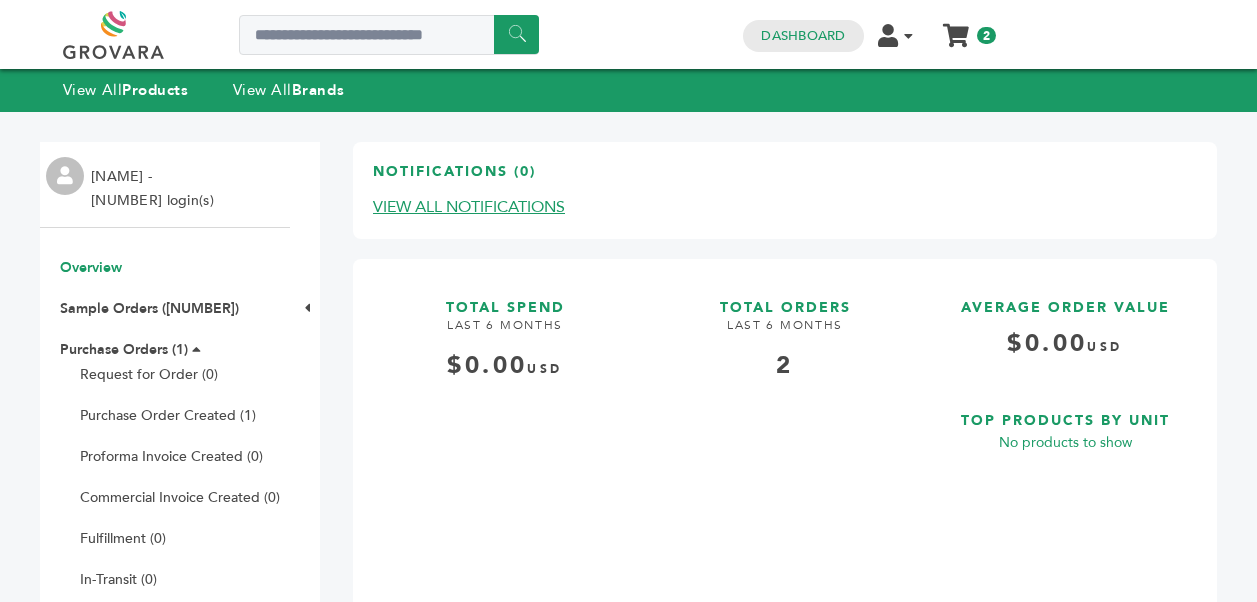 scroll, scrollTop: 0, scrollLeft: 0, axis: both 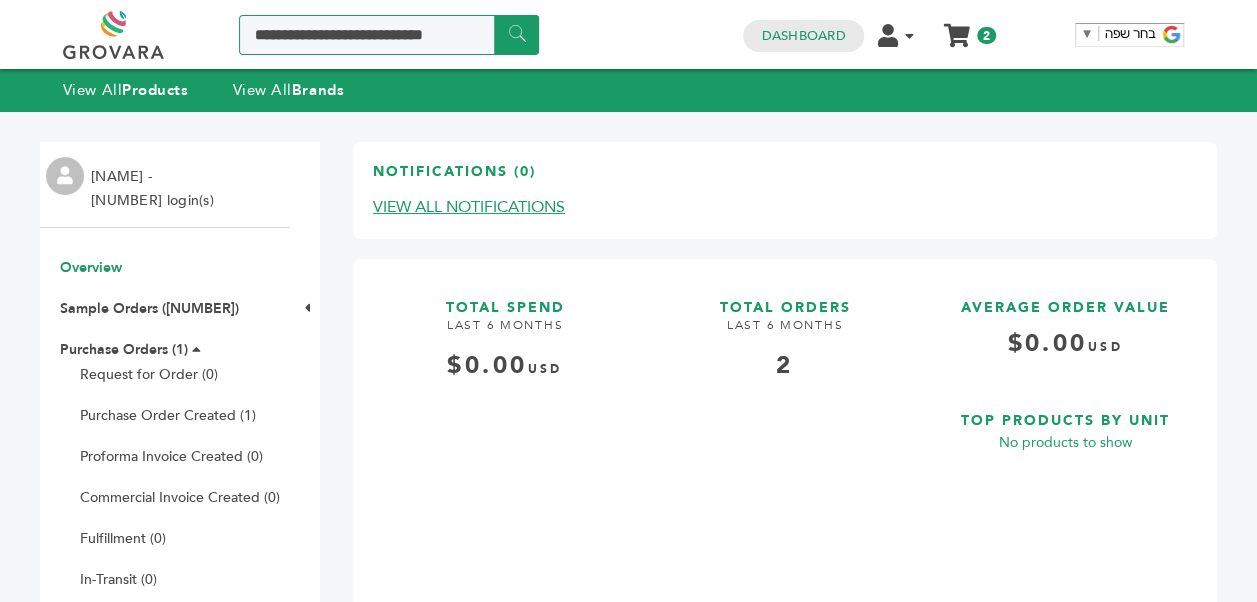 click at bounding box center (389, 35) 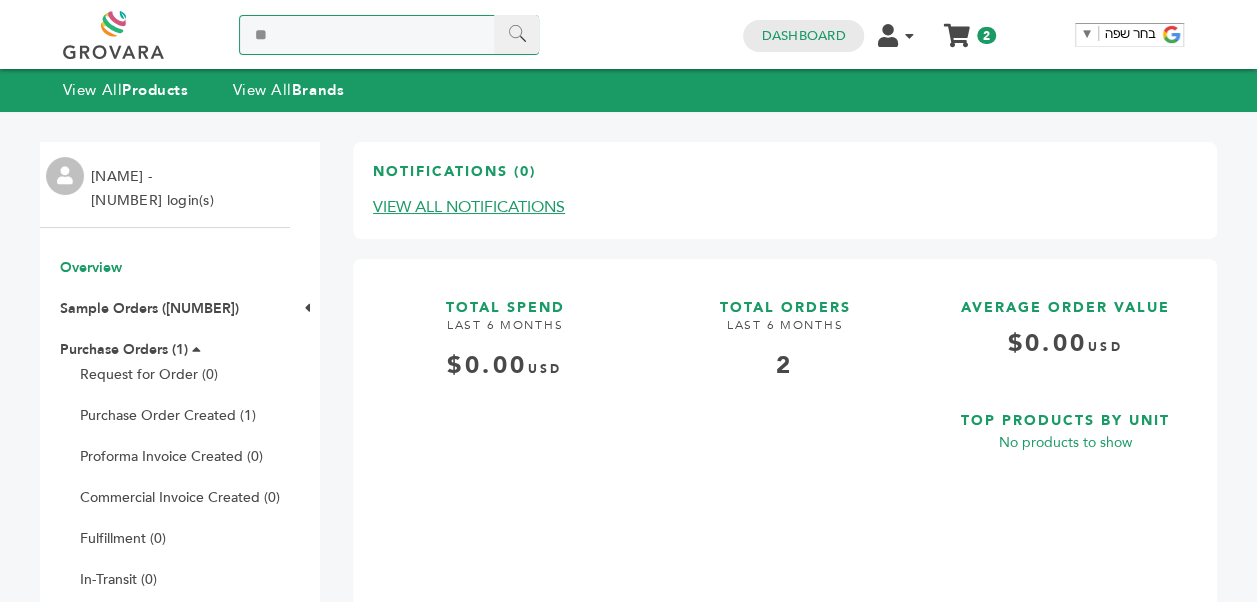 type on "**" 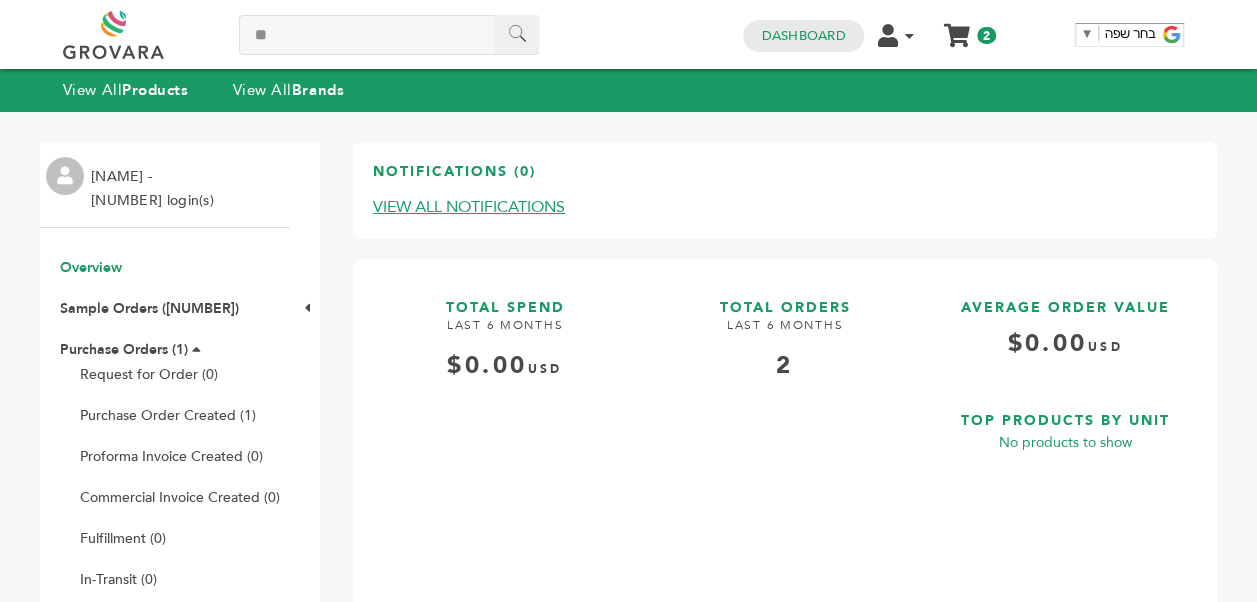 click on "******" at bounding box center [516, 34] 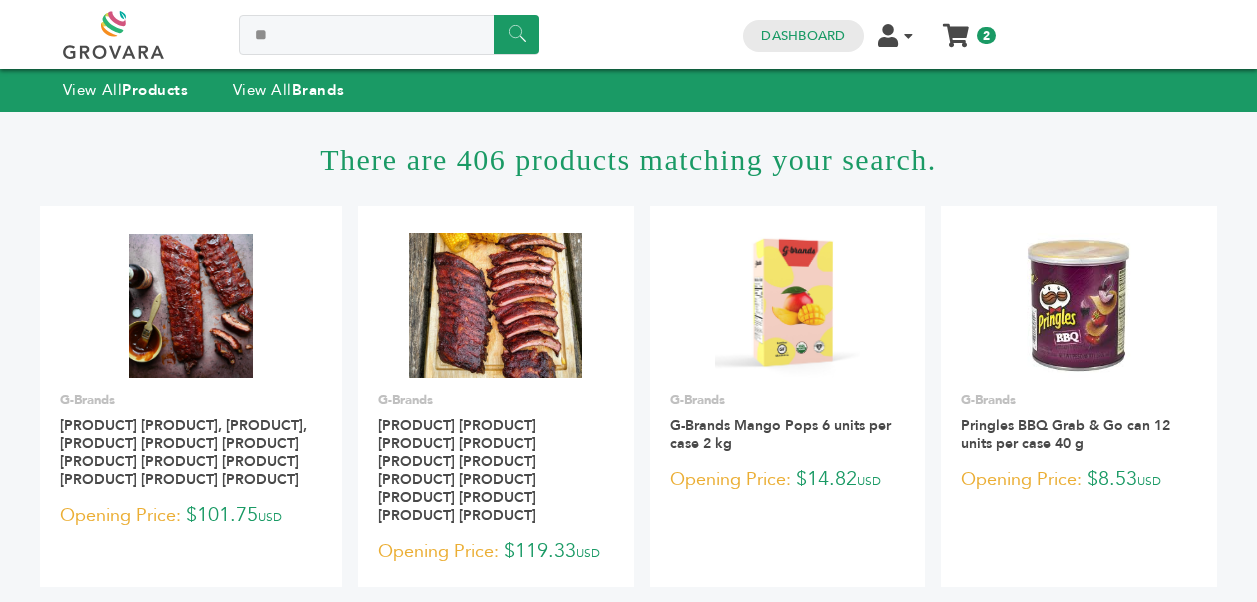 scroll, scrollTop: 0, scrollLeft: 0, axis: both 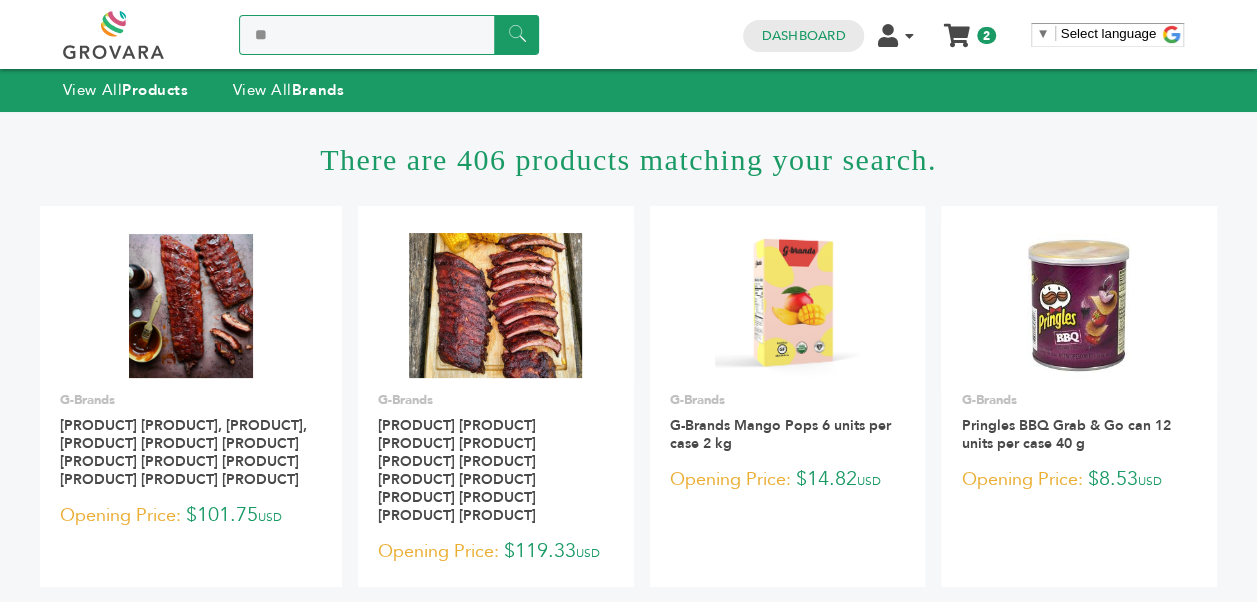 click on "**" at bounding box center [389, 35] 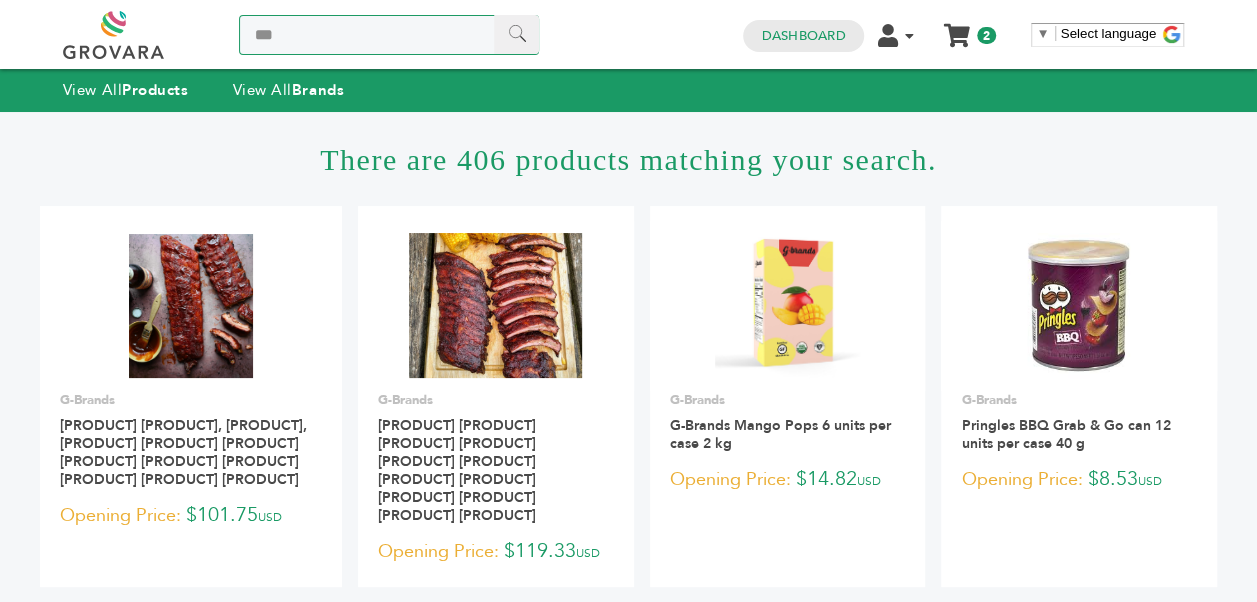 type on "***" 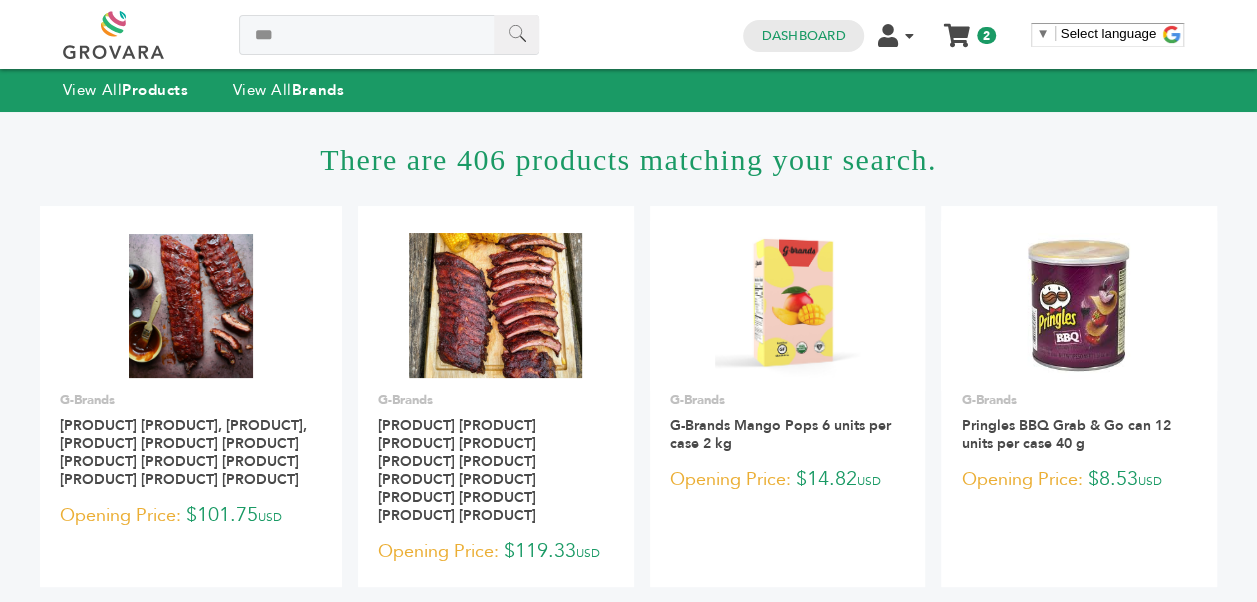 click on "******" at bounding box center [516, 34] 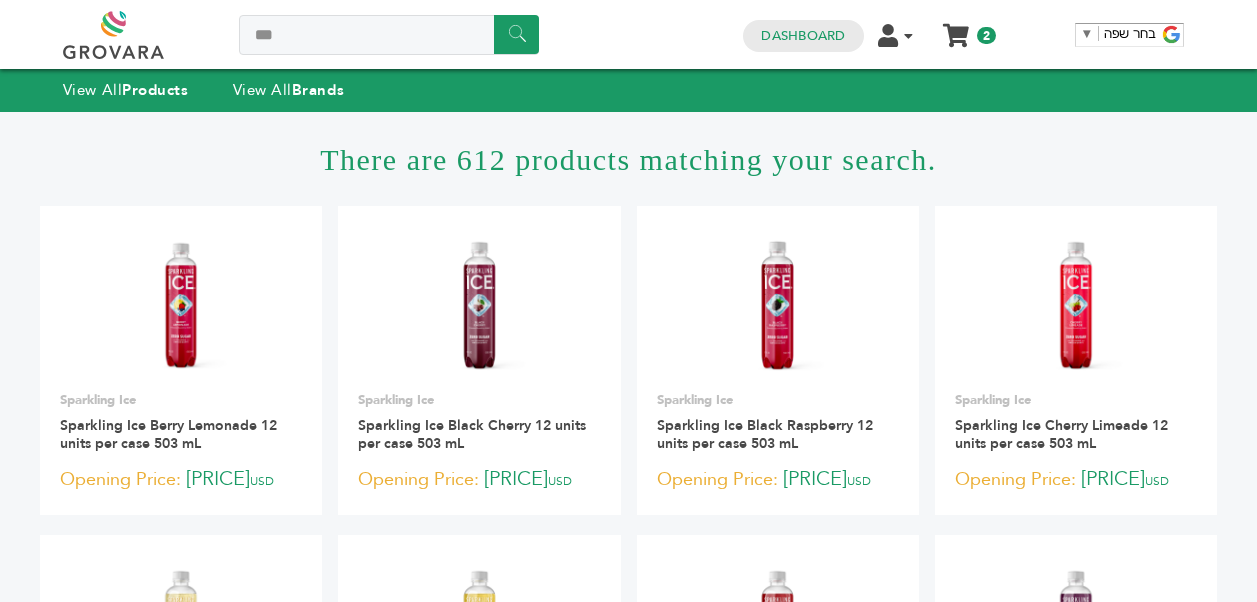 scroll, scrollTop: 0, scrollLeft: 0, axis: both 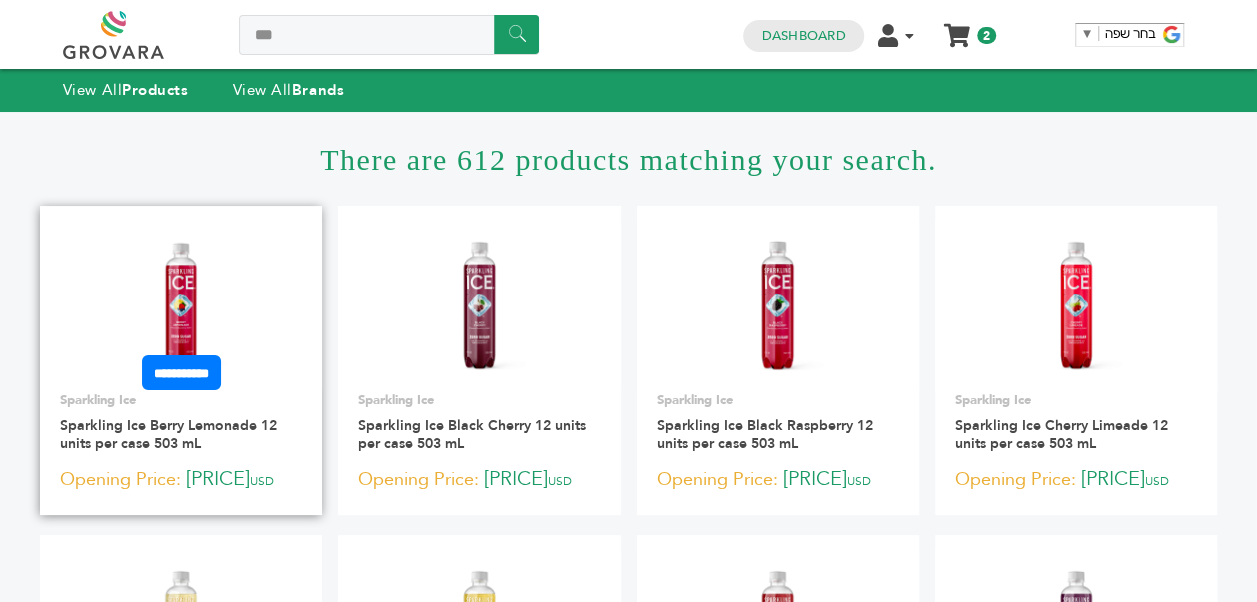 click at bounding box center (181, 305) 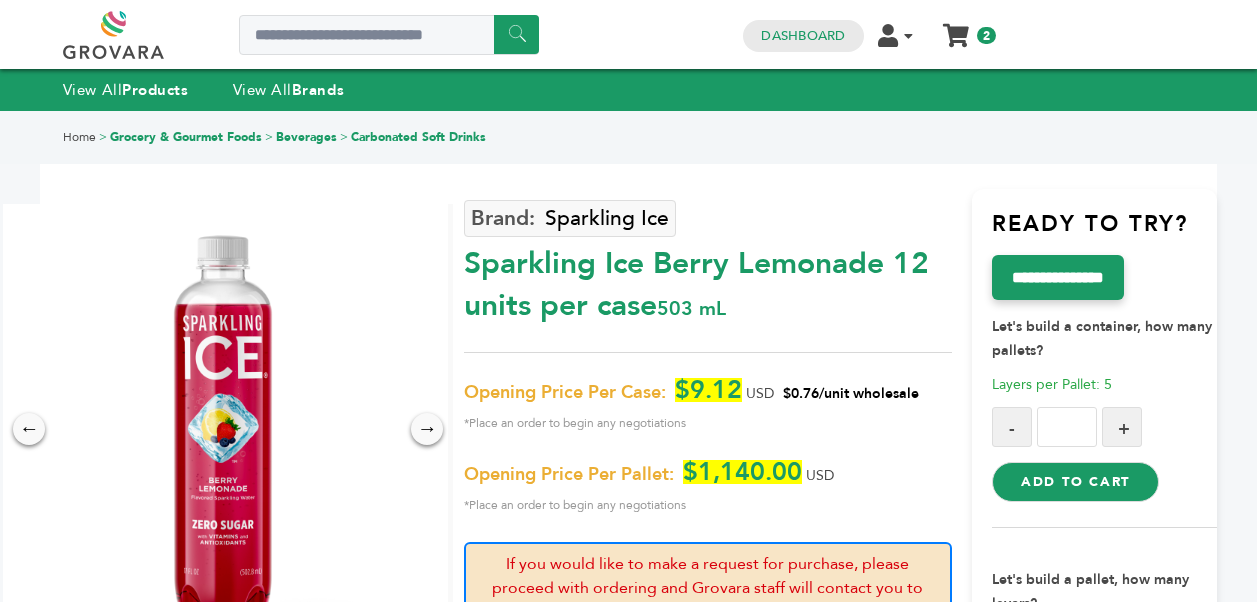 scroll, scrollTop: 0, scrollLeft: 0, axis: both 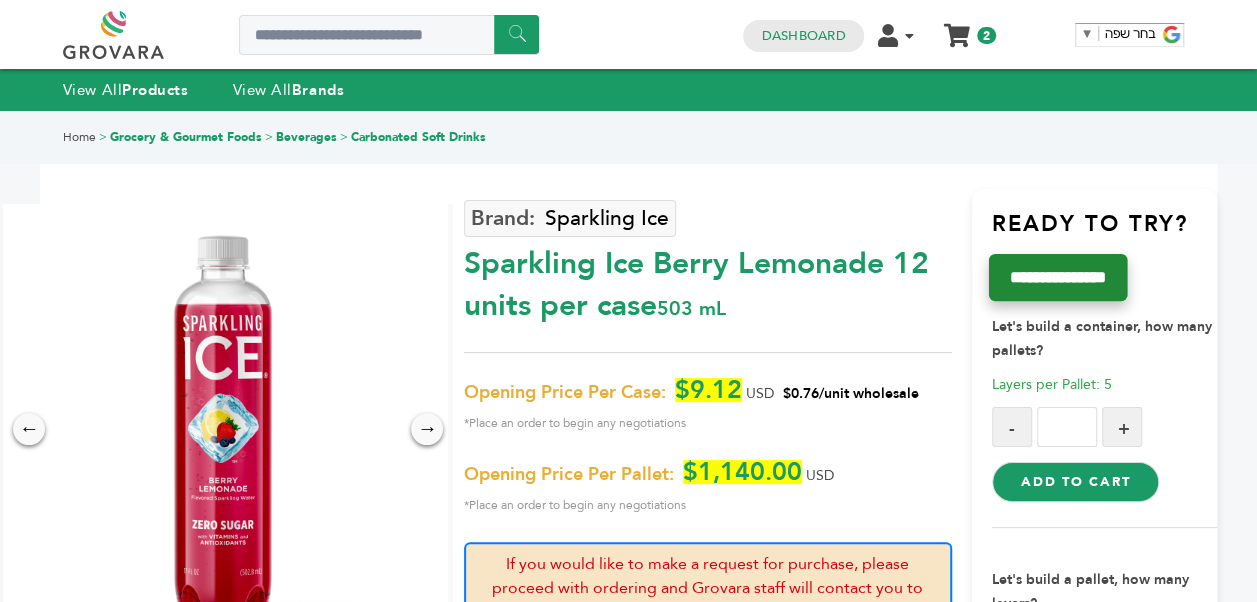 click on "**********" at bounding box center (1057, 276) 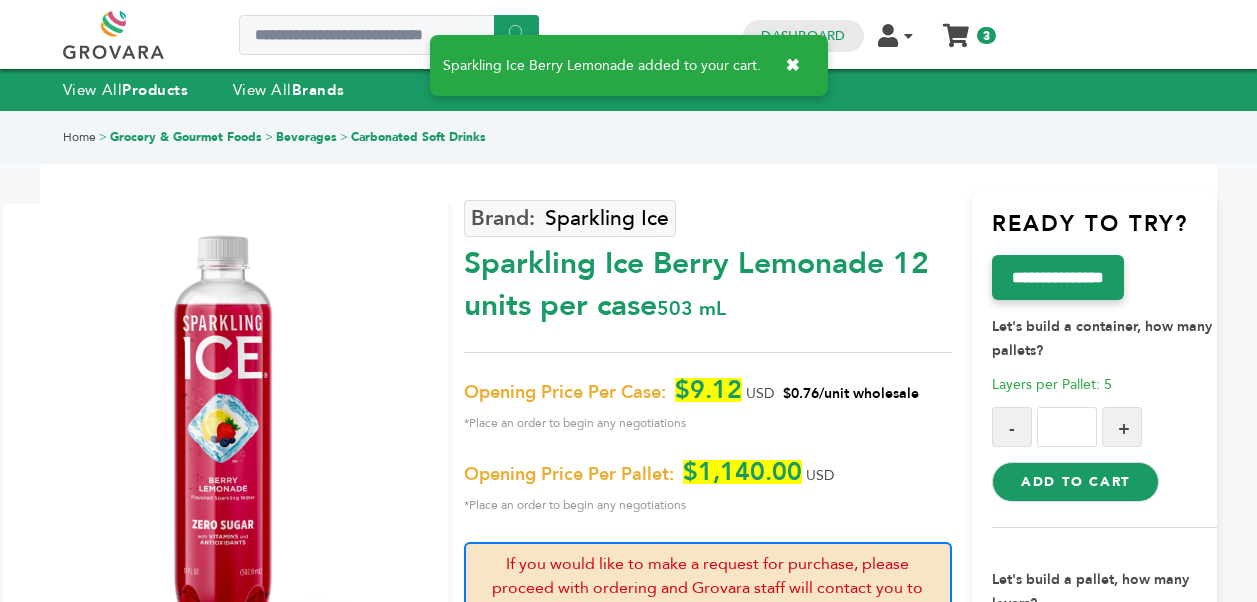 scroll, scrollTop: 0, scrollLeft: 0, axis: both 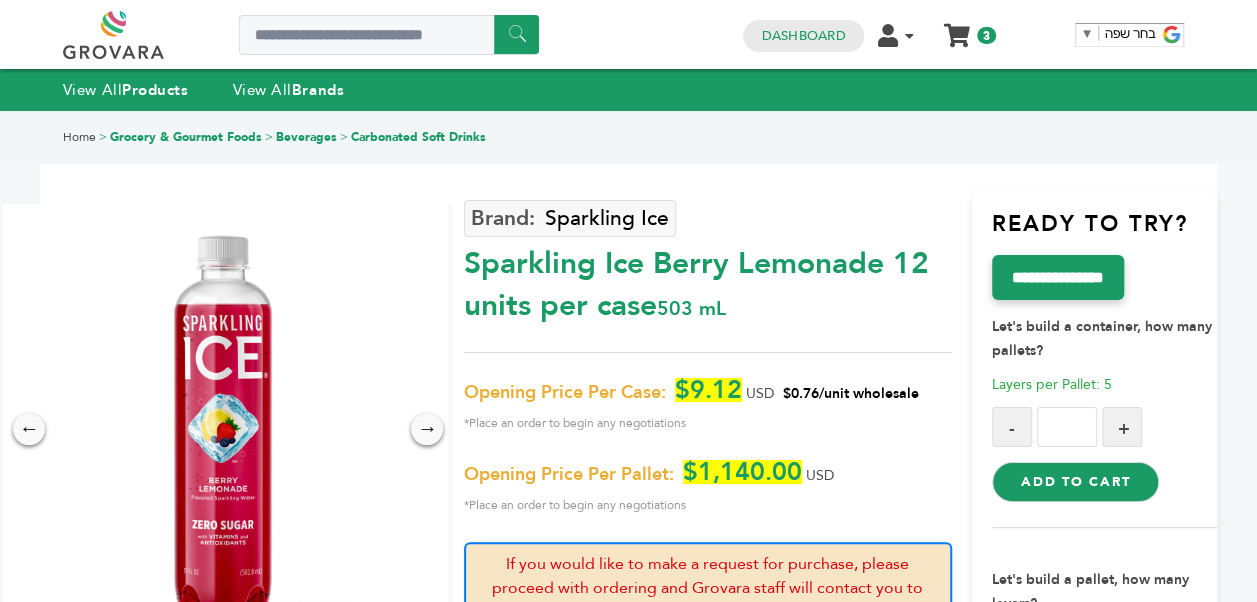 click on "Add to Cart" at bounding box center [1075, 482] 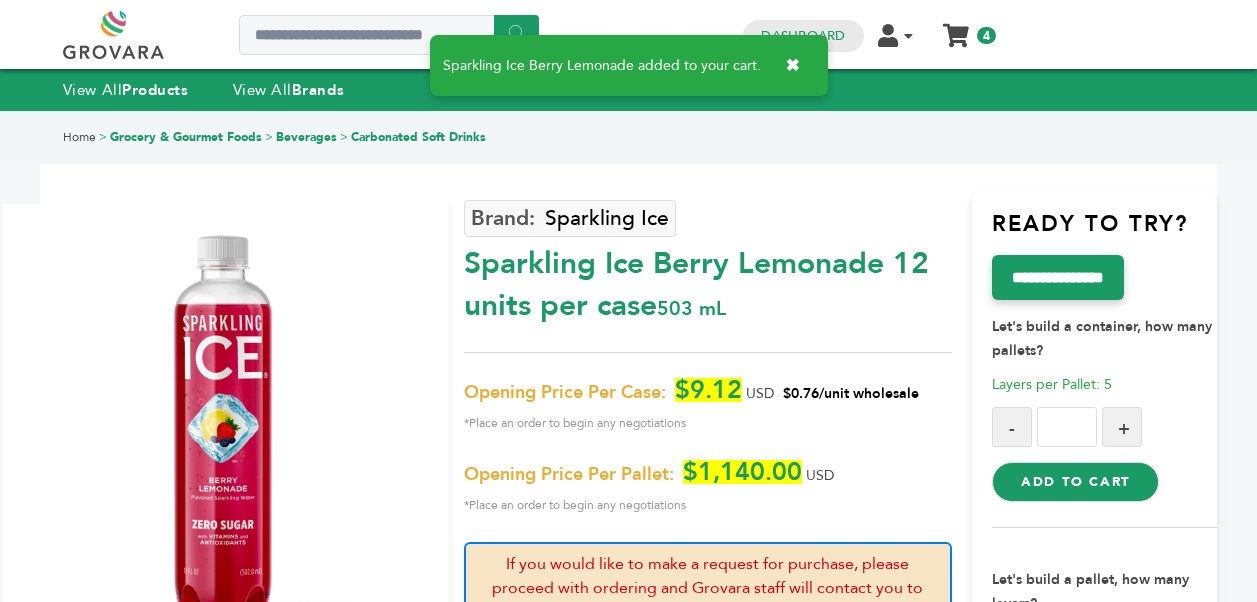 scroll, scrollTop: 0, scrollLeft: 0, axis: both 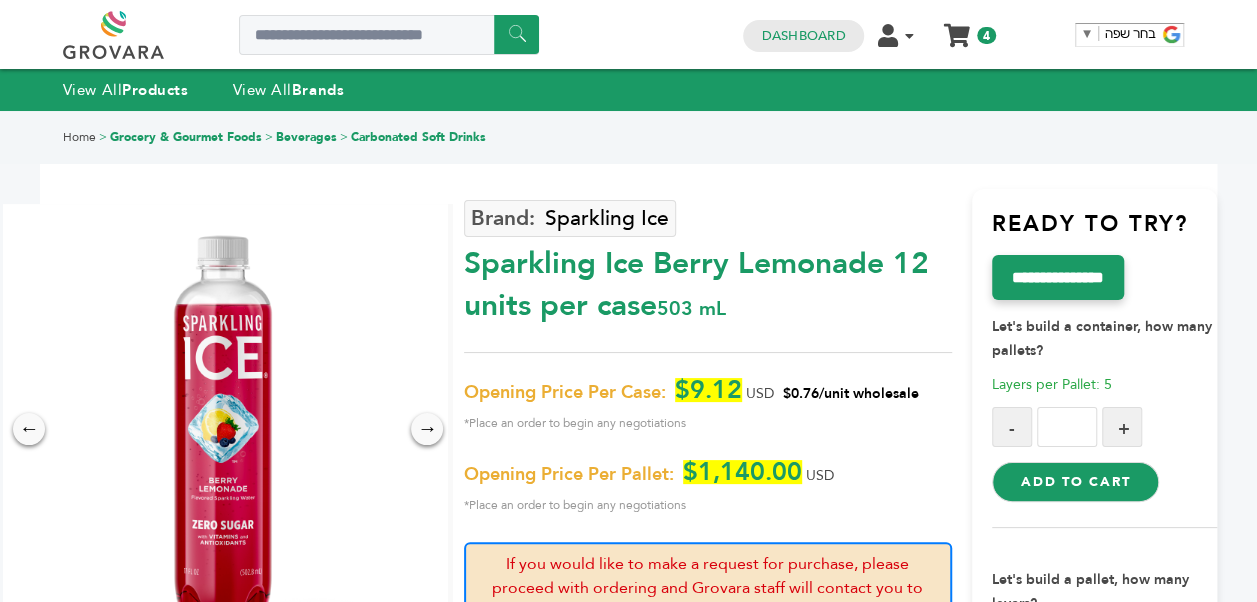 click on "Beverages" at bounding box center (306, 137) 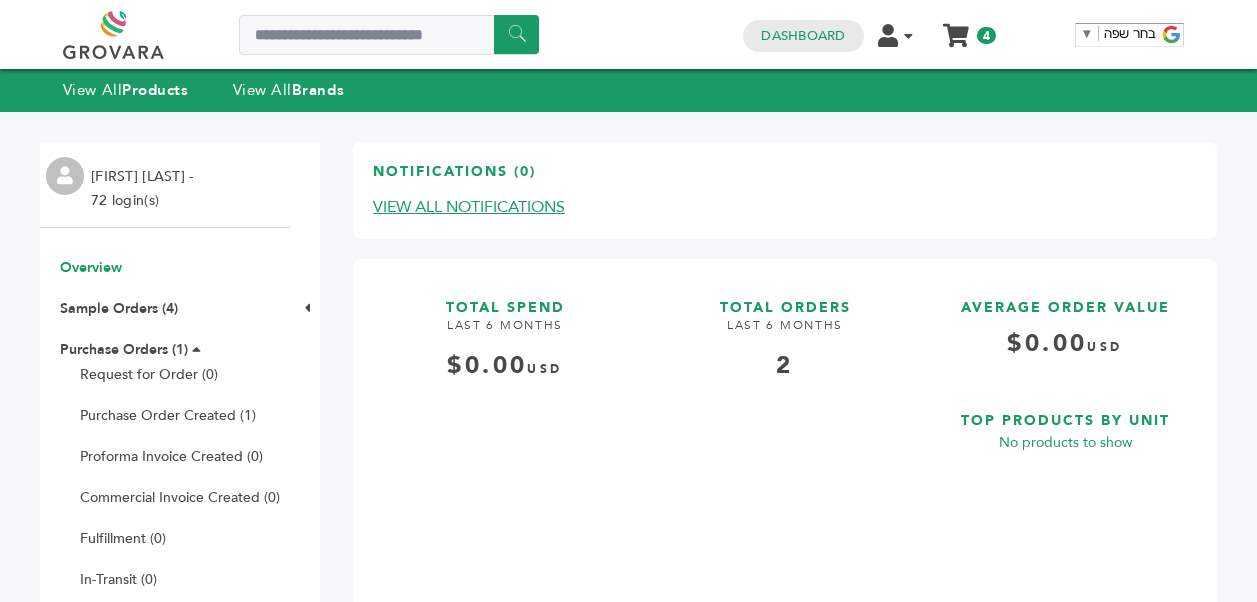 scroll, scrollTop: 0, scrollLeft: 0, axis: both 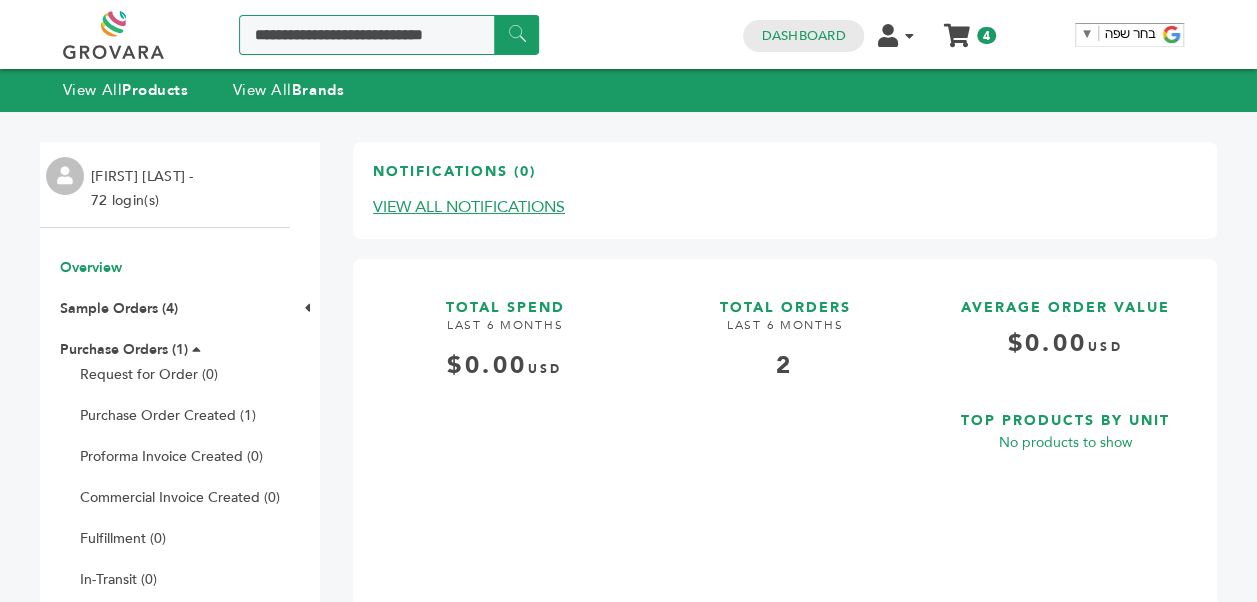 click at bounding box center (389, 35) 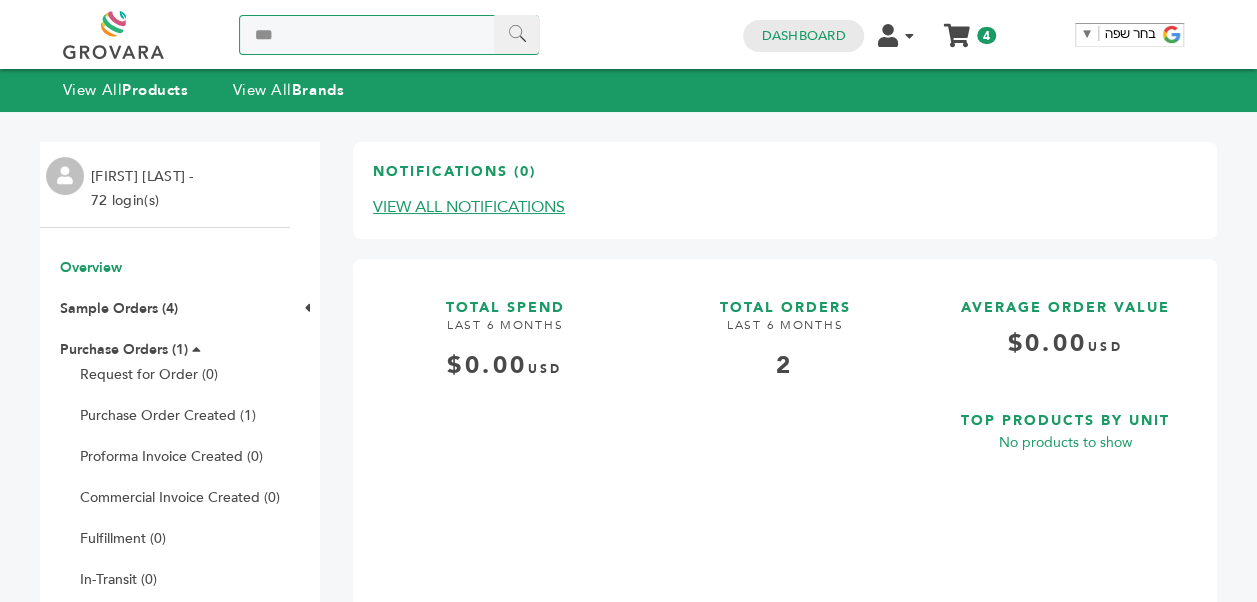 type on "***" 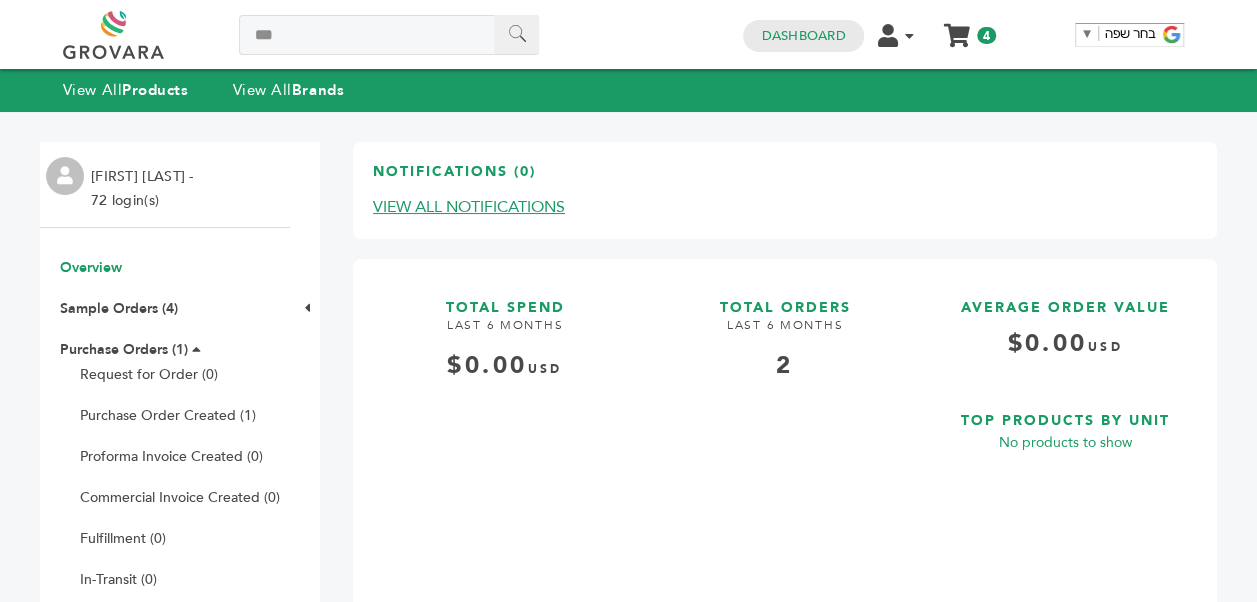 click on "******" at bounding box center [516, 34] 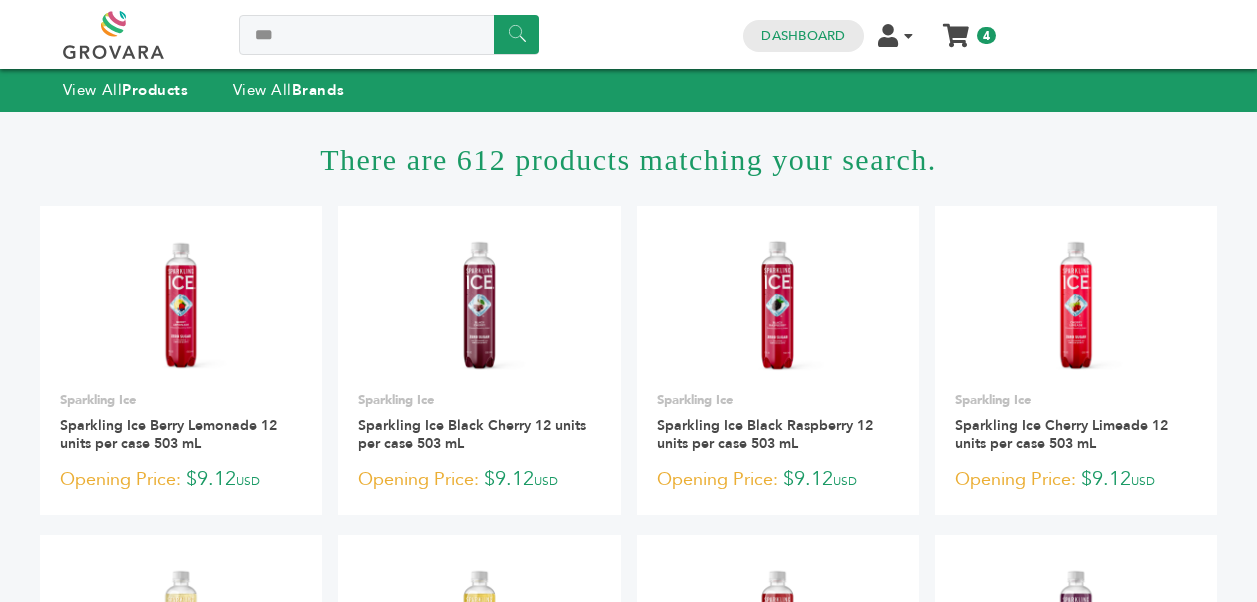 scroll, scrollTop: 0, scrollLeft: 0, axis: both 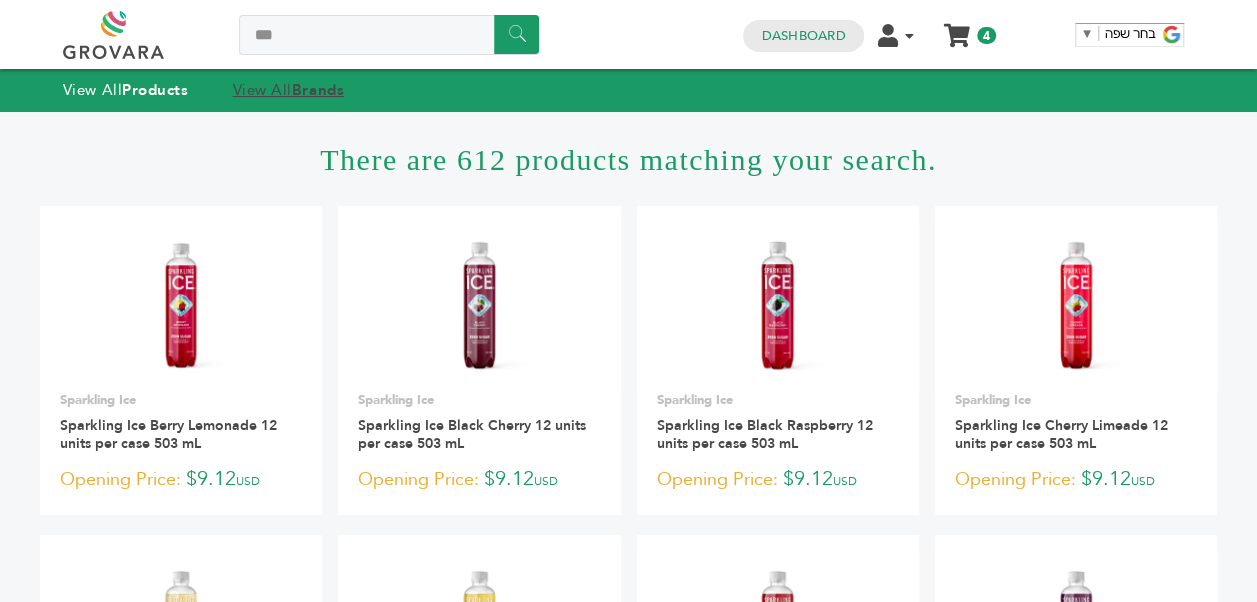 click on "Brands" at bounding box center [318, 90] 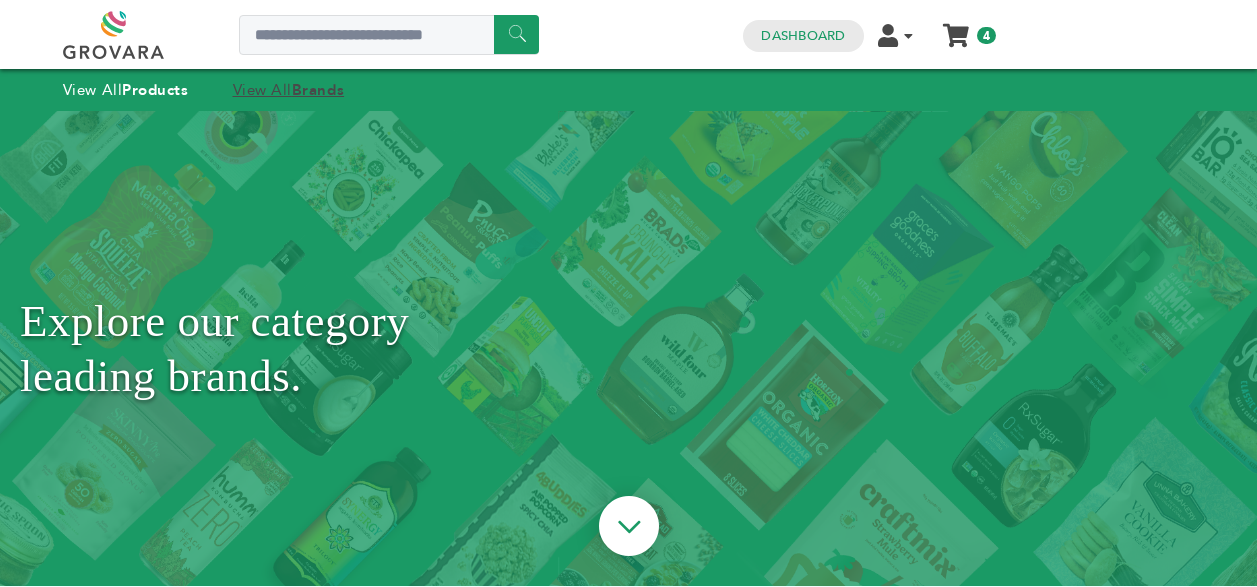 scroll, scrollTop: 0, scrollLeft: 0, axis: both 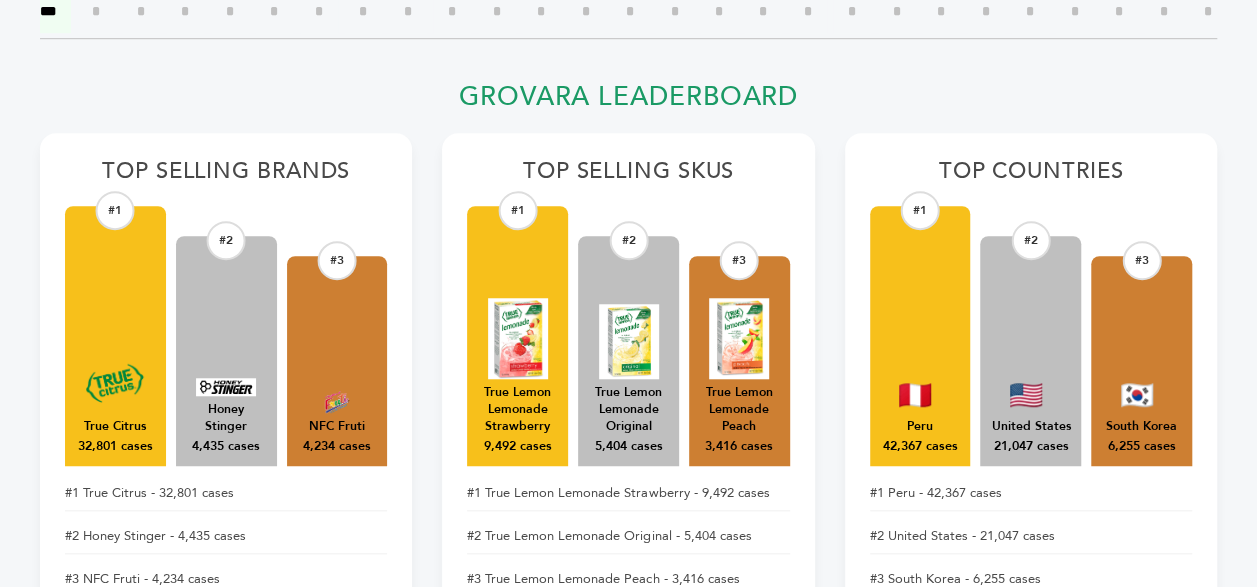 click on "******
[NUMBER]															[NUMBER]
Dashboard
Edit Account
Order Management
Sign Out
My Cart
My Cart ([NUMBER])
Sample Order
Samples: [NUMBER]" at bounding box center [628, 20050] 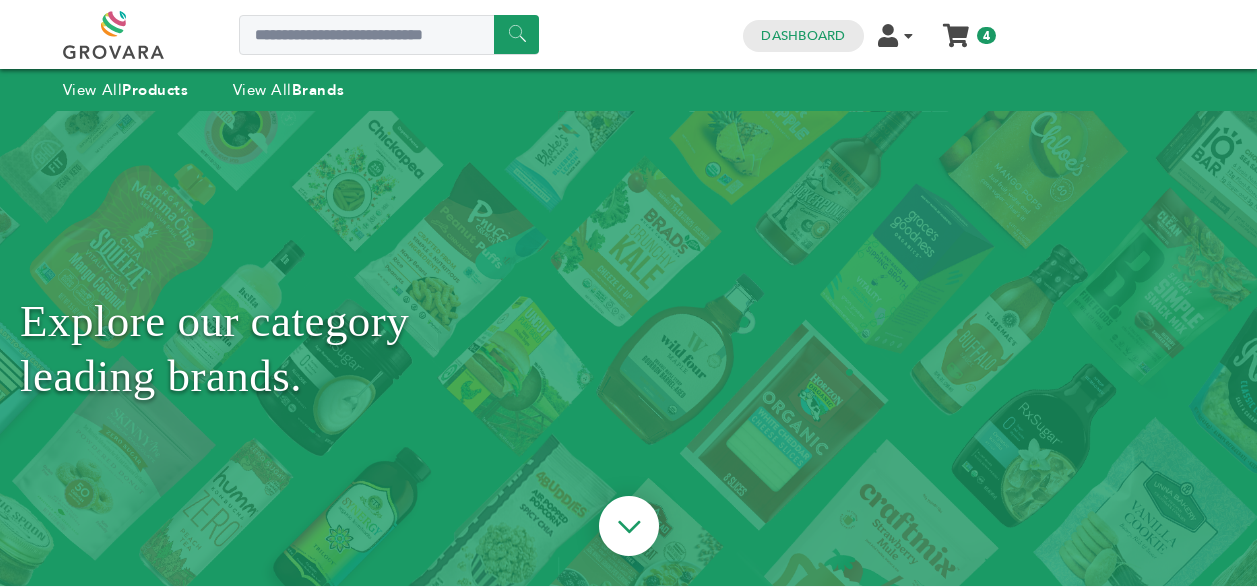 scroll, scrollTop: 0, scrollLeft: 0, axis: both 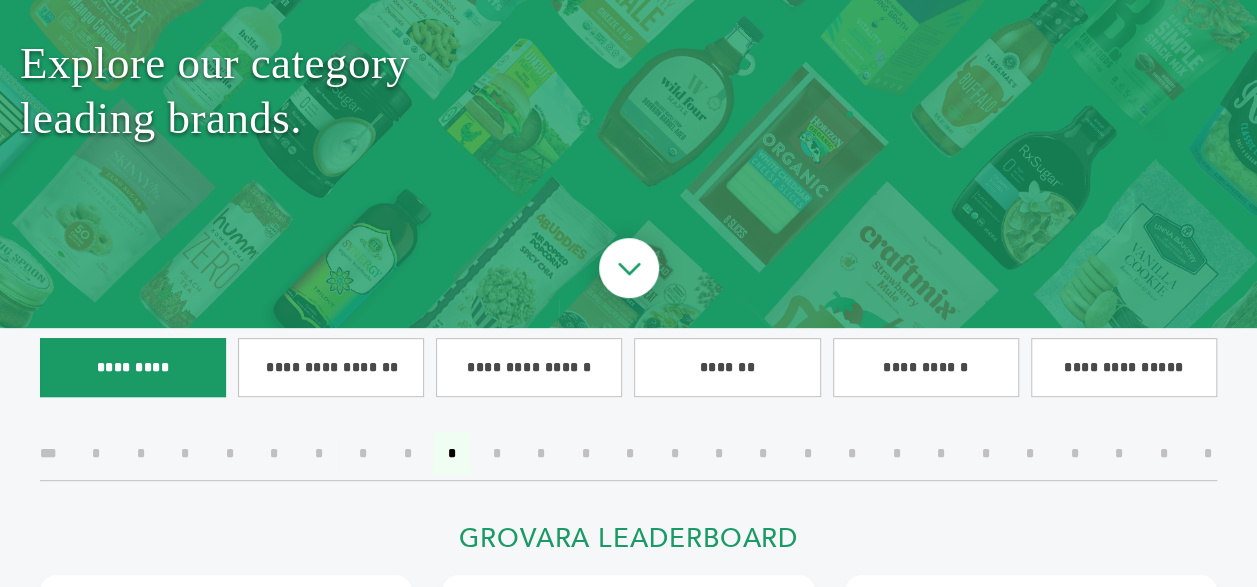 click on "*********" at bounding box center [133, 367] 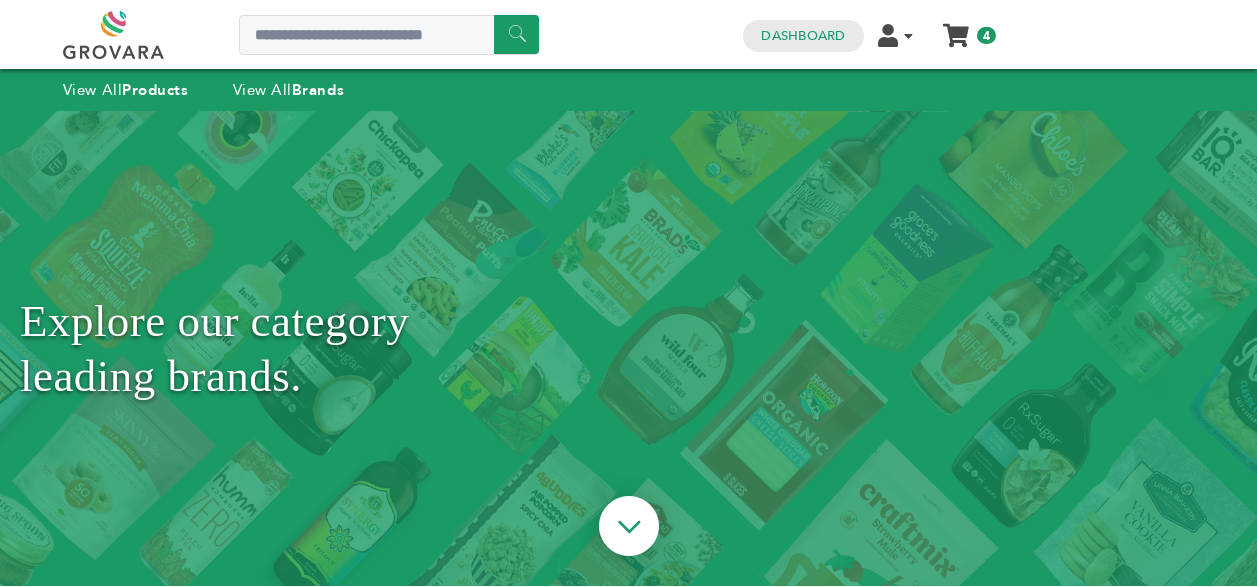 scroll, scrollTop: 0, scrollLeft: 0, axis: both 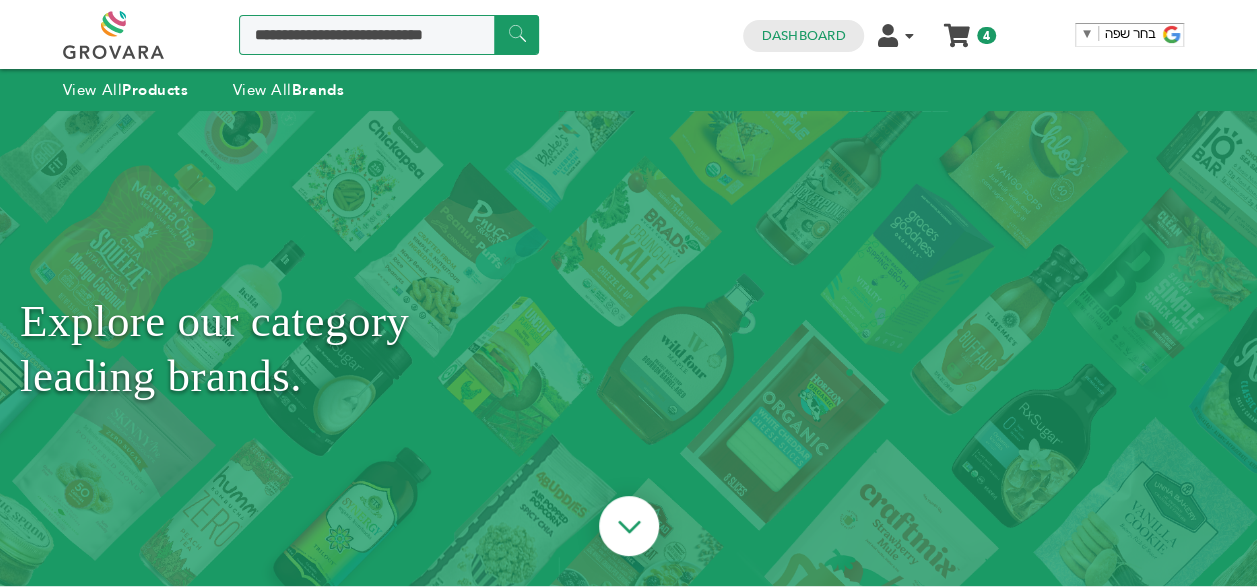 click at bounding box center [389, 35] 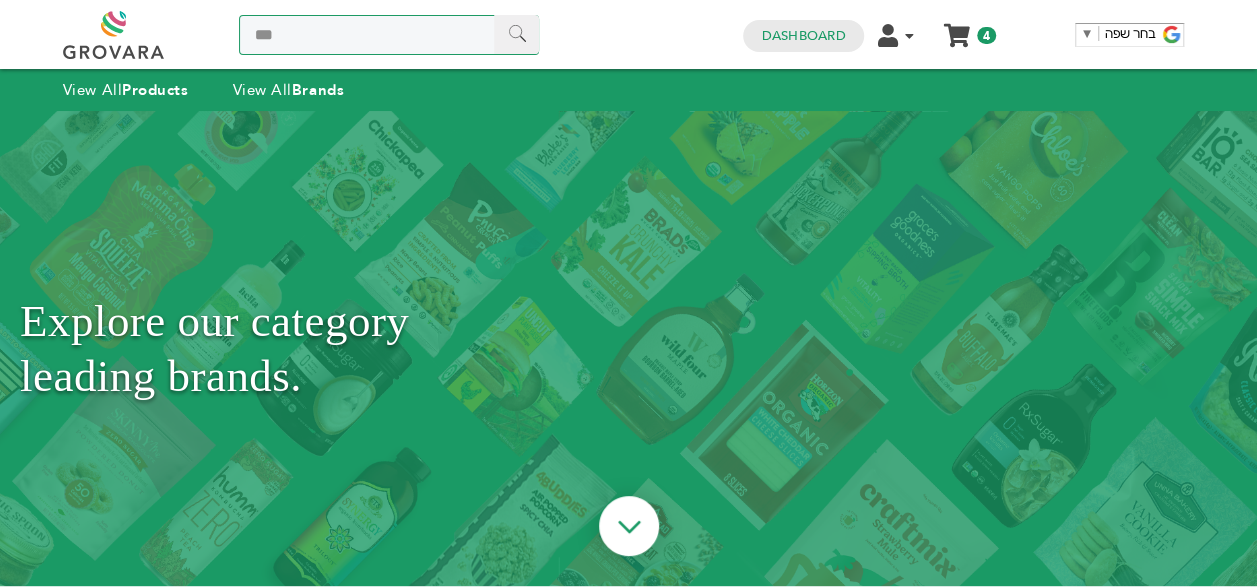 type on "***" 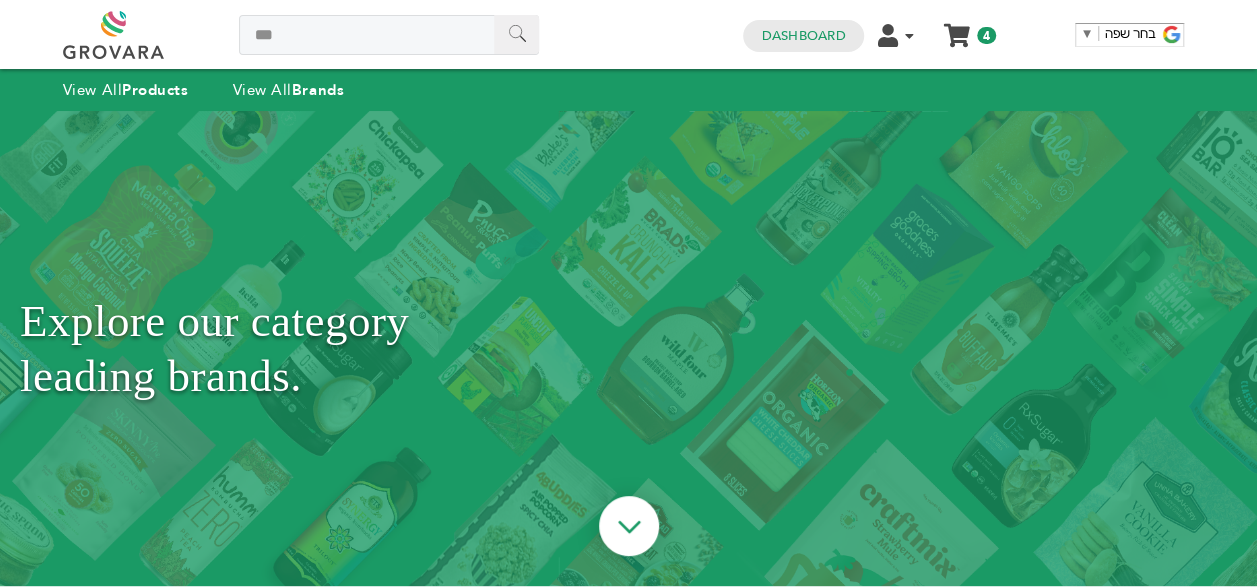 click on "******" at bounding box center (516, 34) 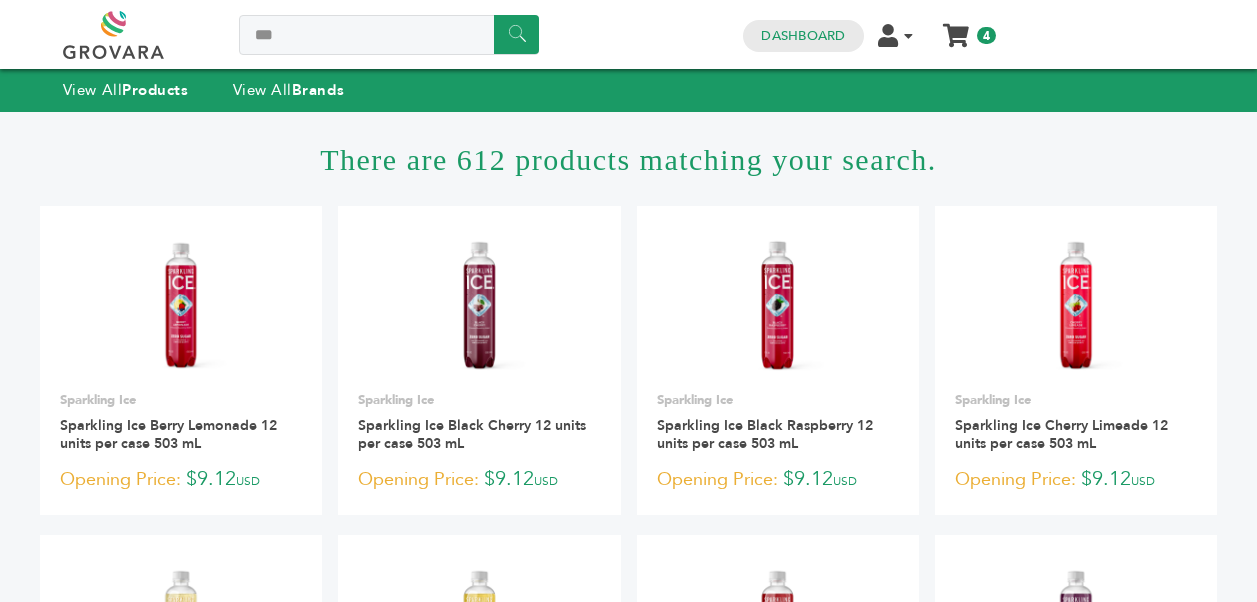 scroll, scrollTop: 0, scrollLeft: 0, axis: both 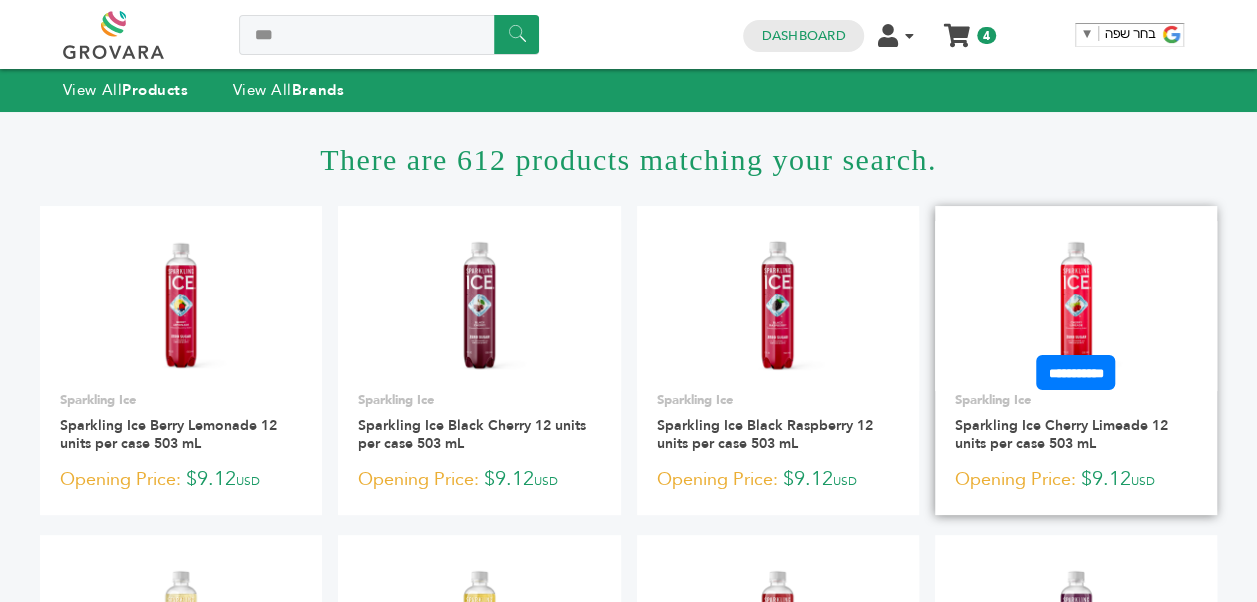 click at bounding box center [1076, 305] 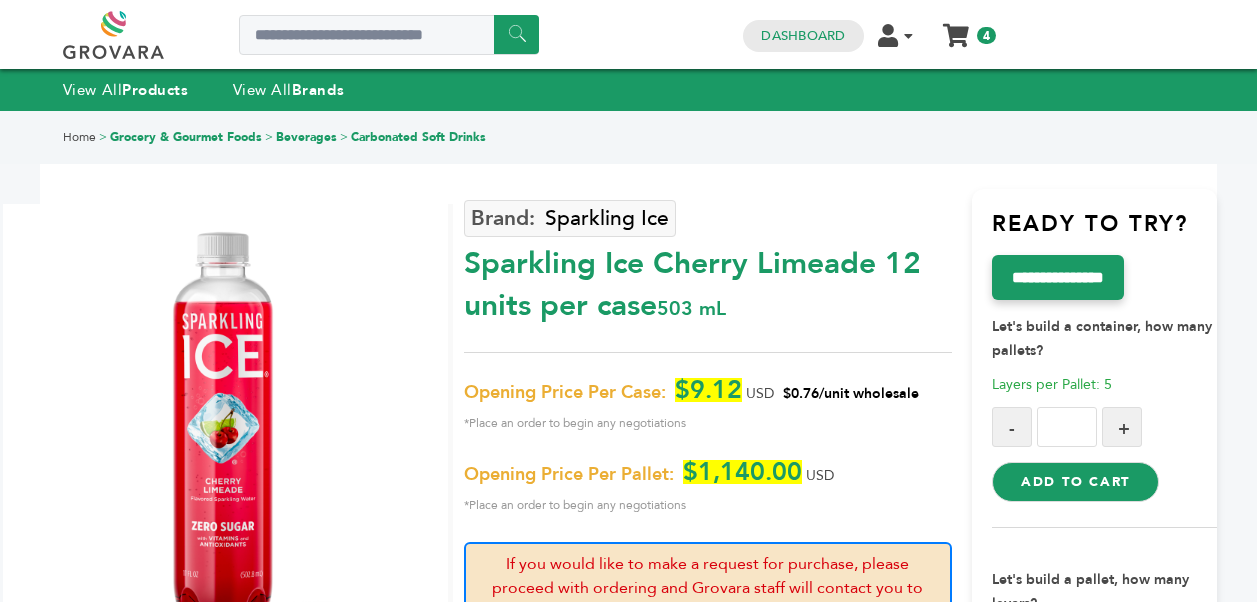 scroll, scrollTop: 0, scrollLeft: 0, axis: both 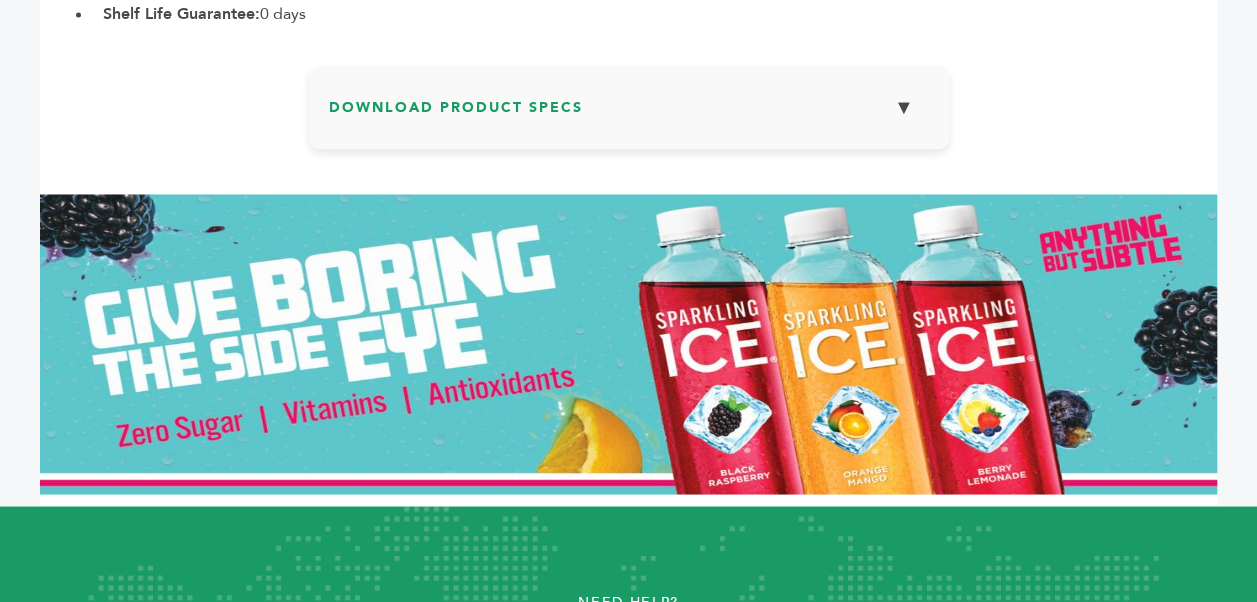 click at bounding box center [628, 344] 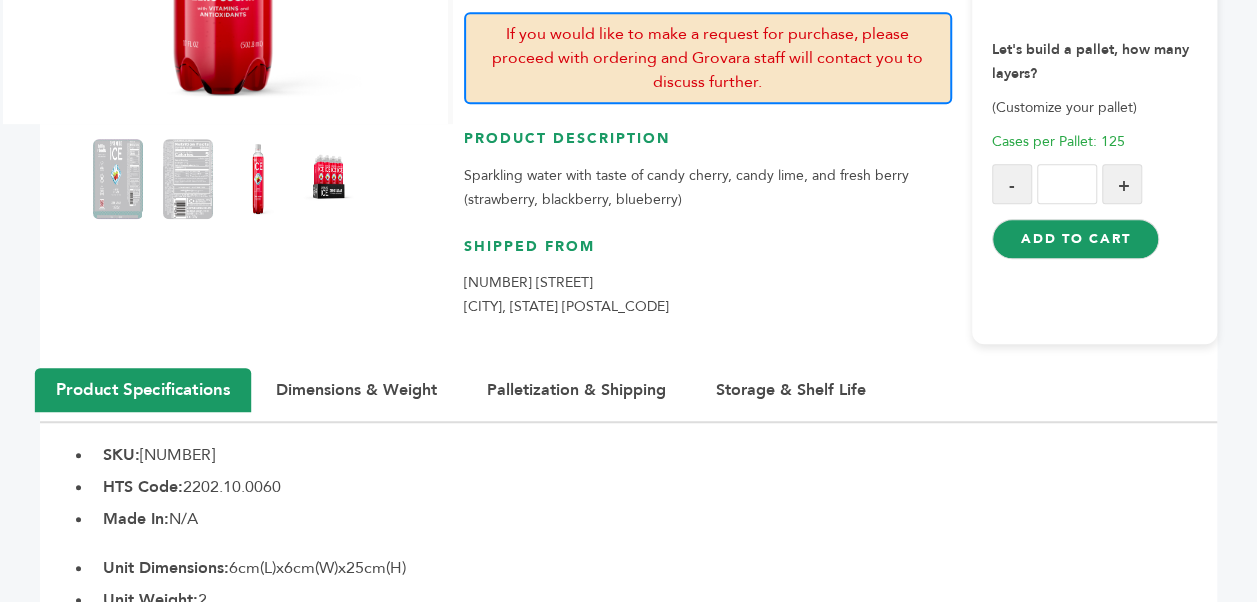 scroll, scrollTop: 498, scrollLeft: 0, axis: vertical 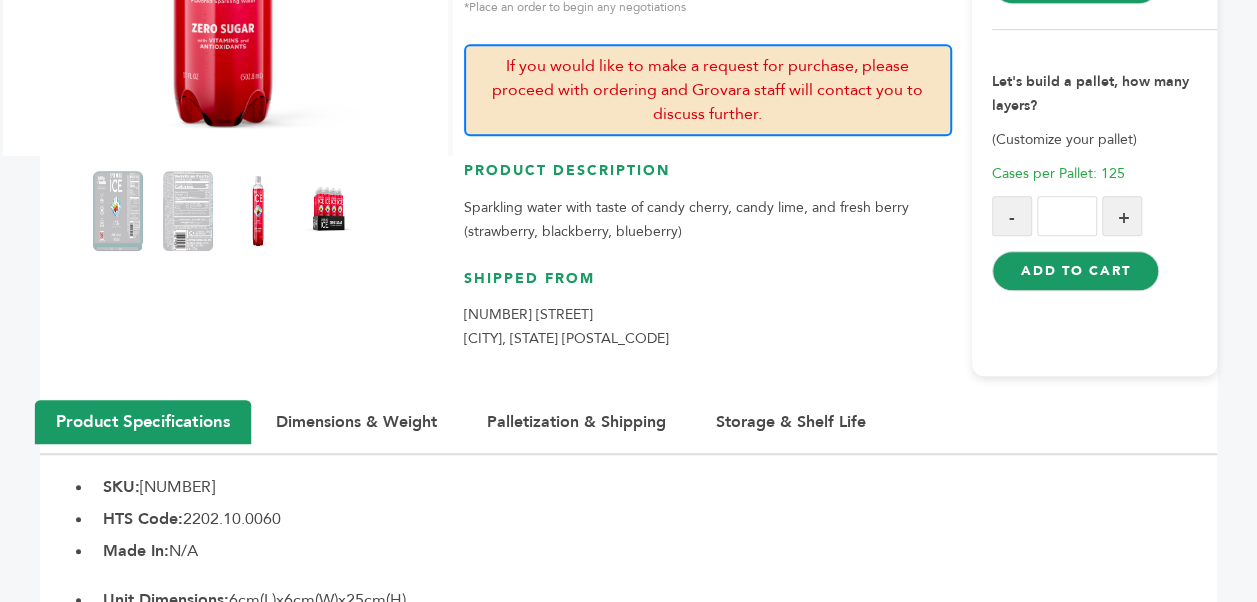 click on "Add to Cart" at bounding box center (1075, 271) 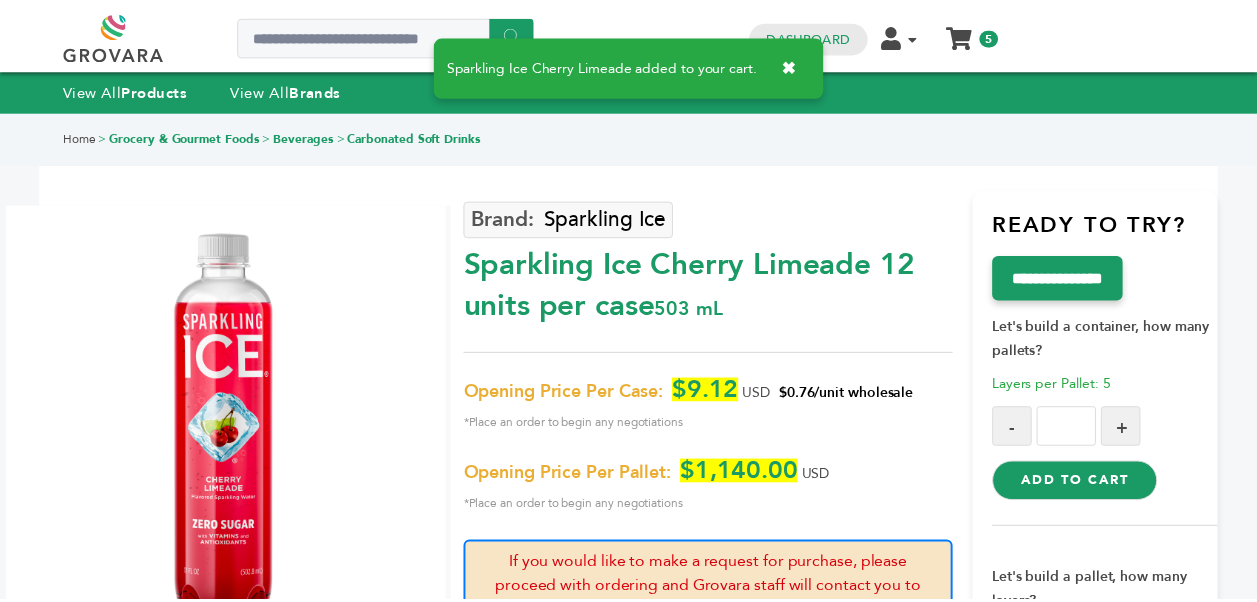 scroll, scrollTop: 0, scrollLeft: 0, axis: both 